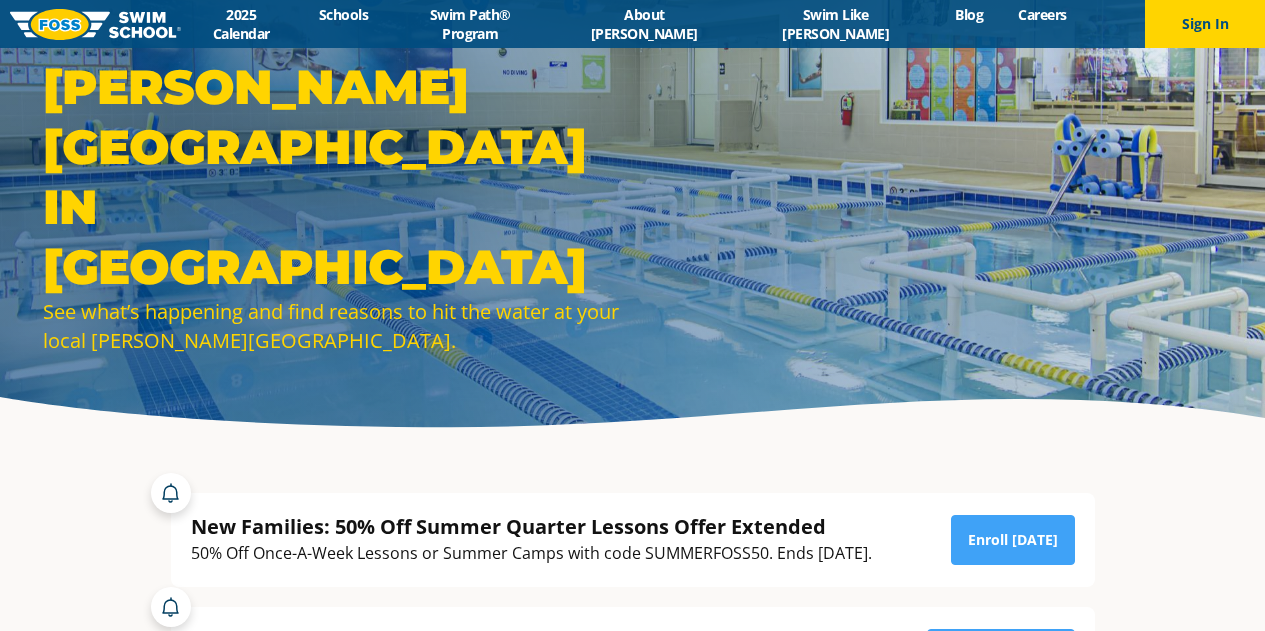 scroll, scrollTop: 0, scrollLeft: 0, axis: both 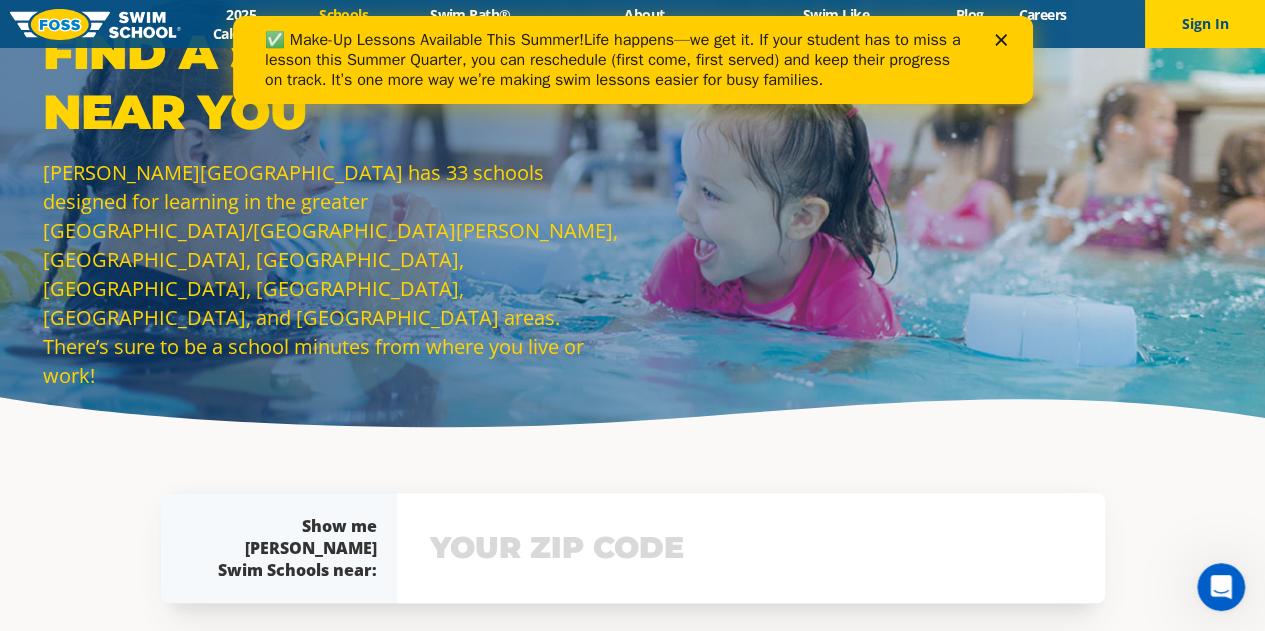 click 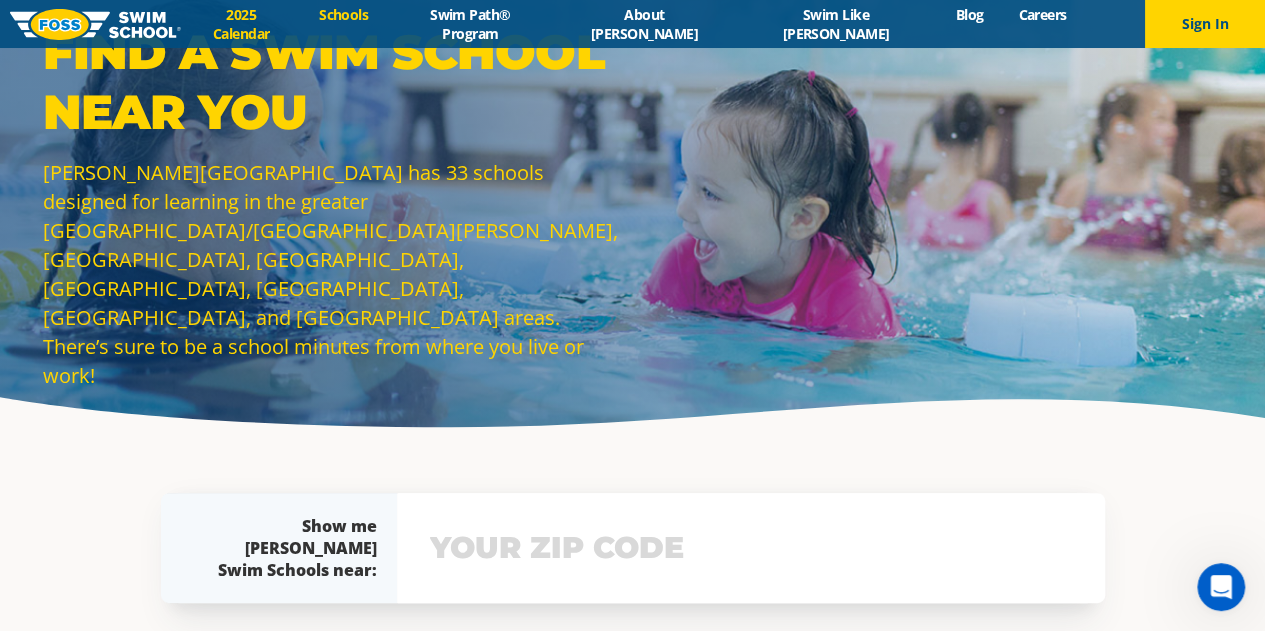 click on "2025 Calendar" at bounding box center (241, 24) 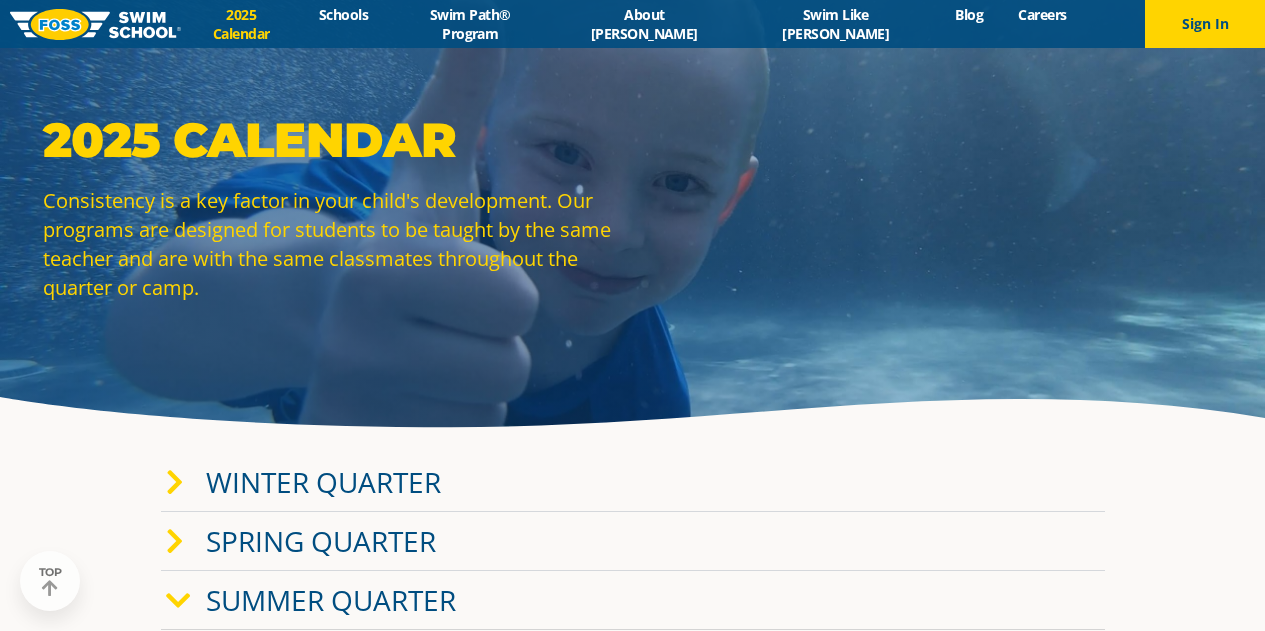scroll, scrollTop: 400, scrollLeft: 0, axis: vertical 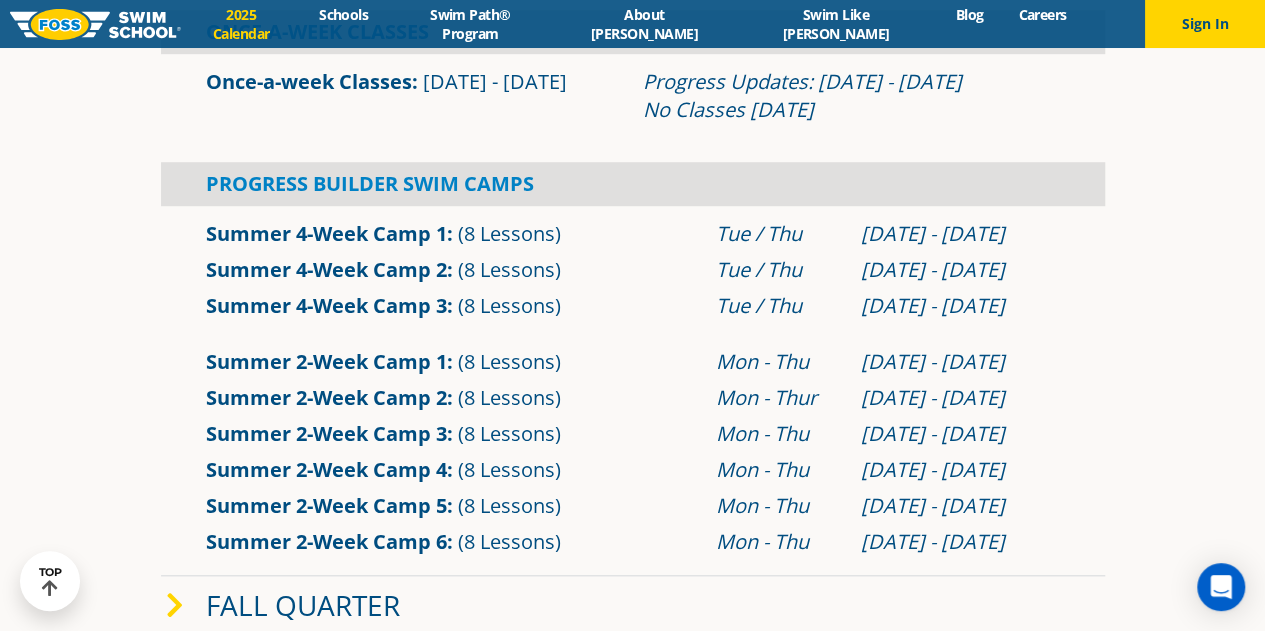 click on "Tue / Thu" at bounding box center [778, 270] 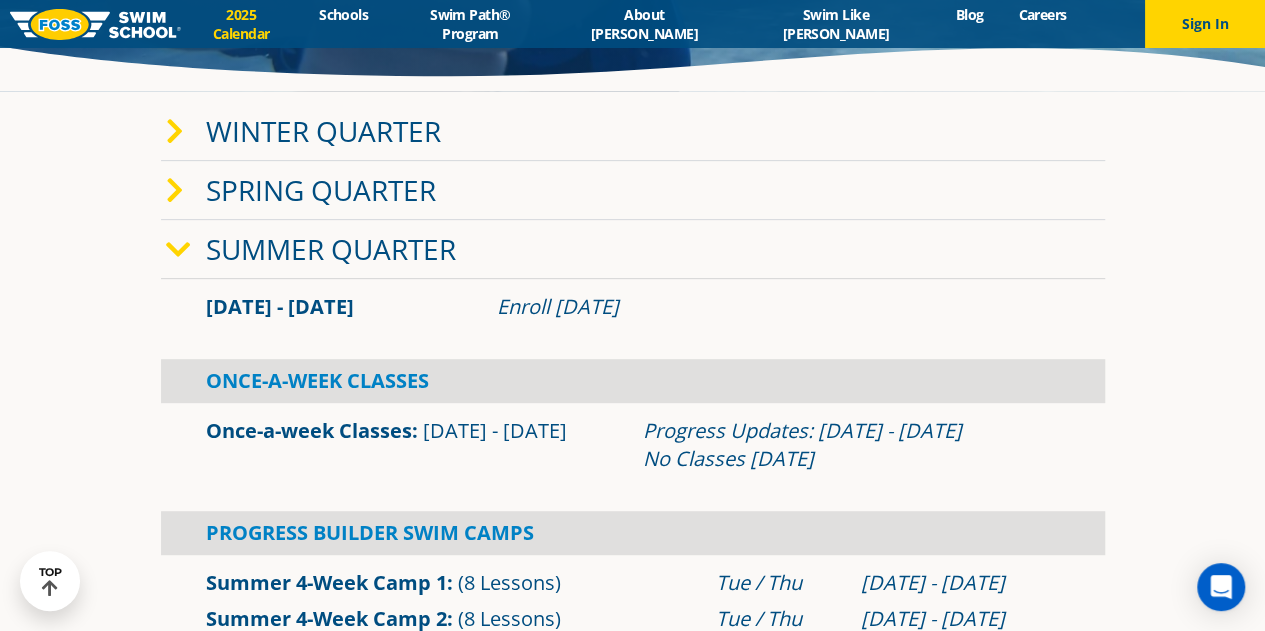scroll, scrollTop: 300, scrollLeft: 0, axis: vertical 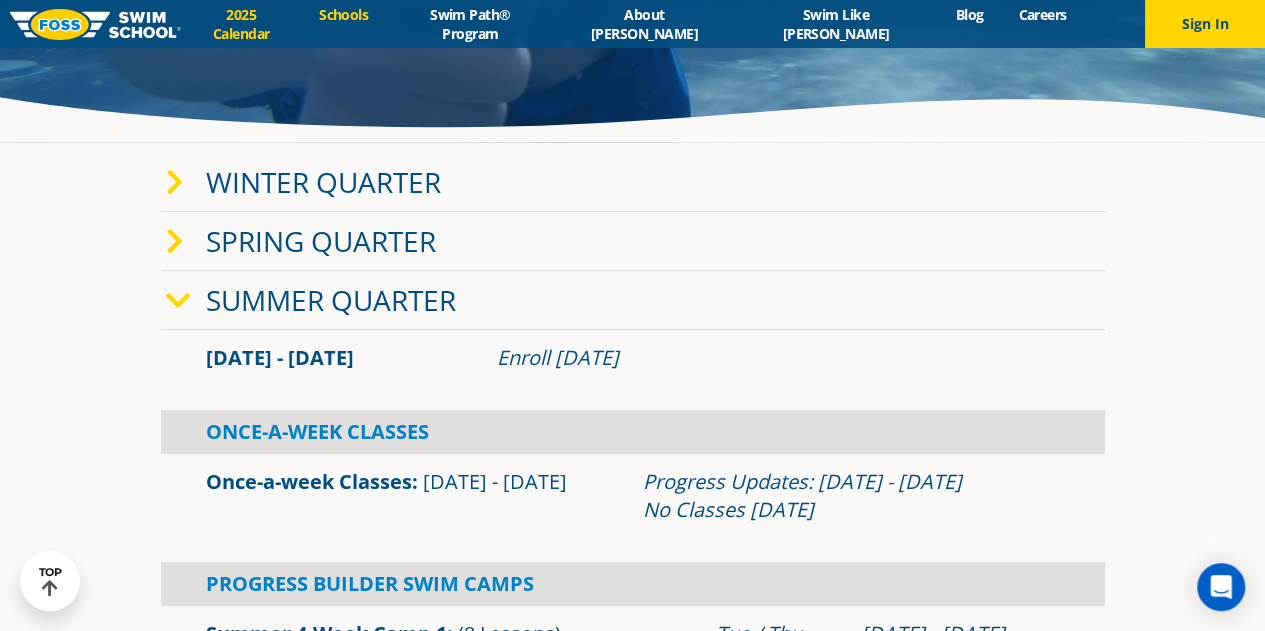 click on "Schools" at bounding box center [344, 14] 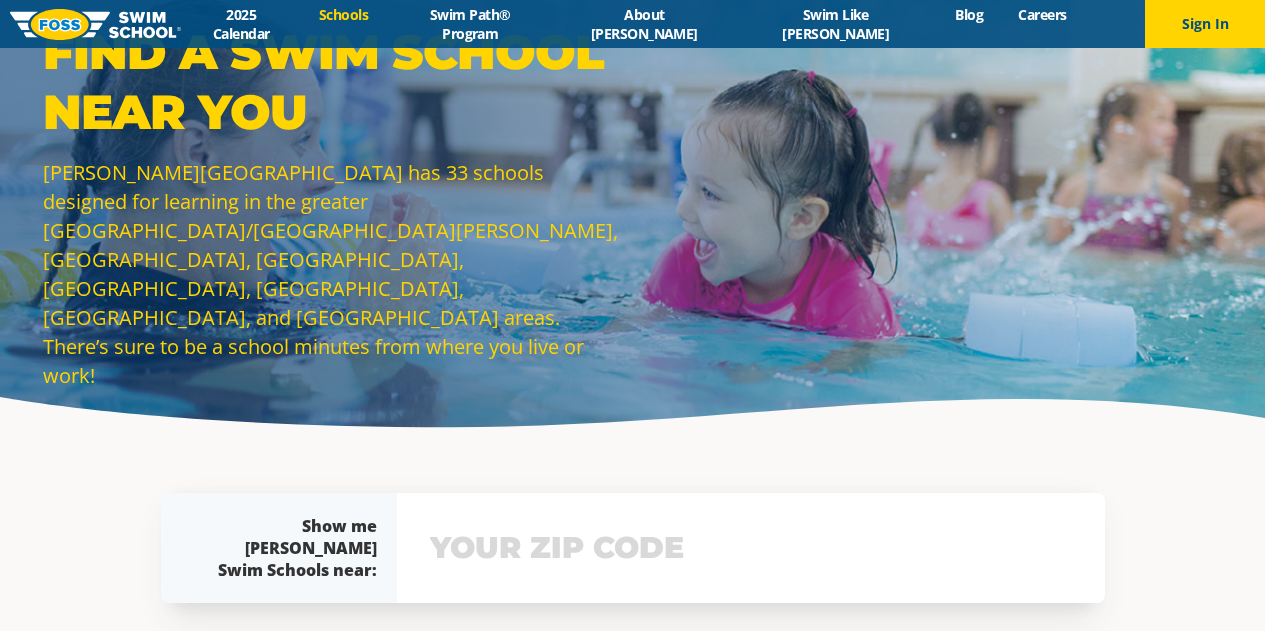 scroll, scrollTop: 88, scrollLeft: 0, axis: vertical 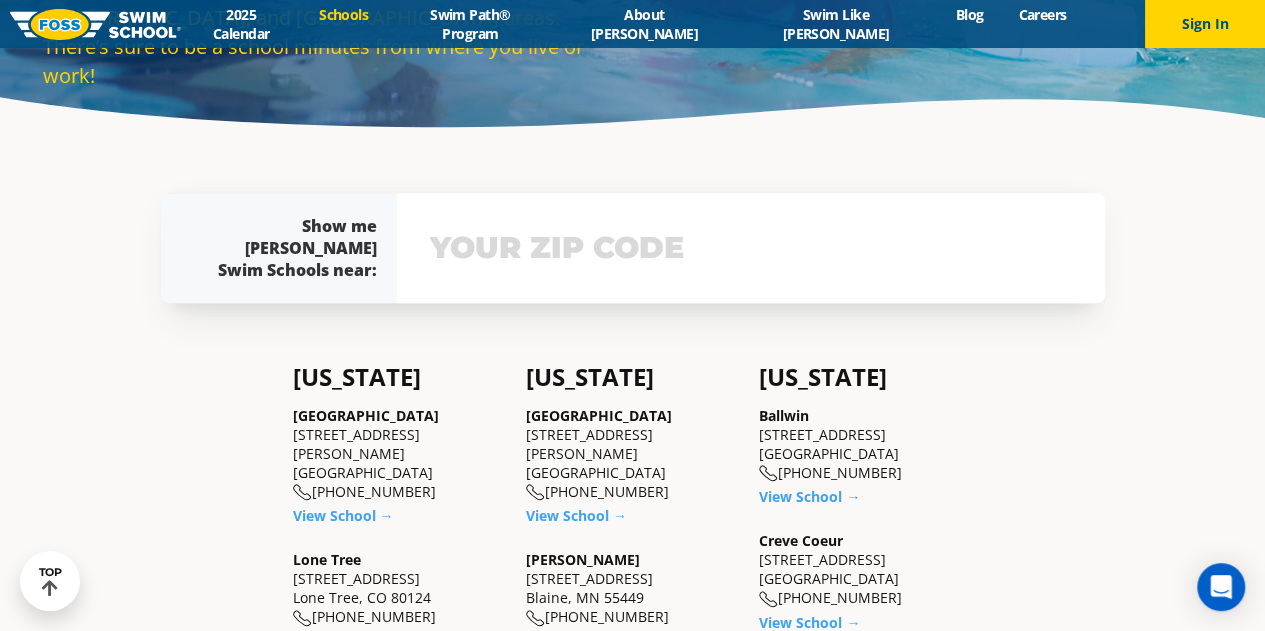 click at bounding box center (751, 248) 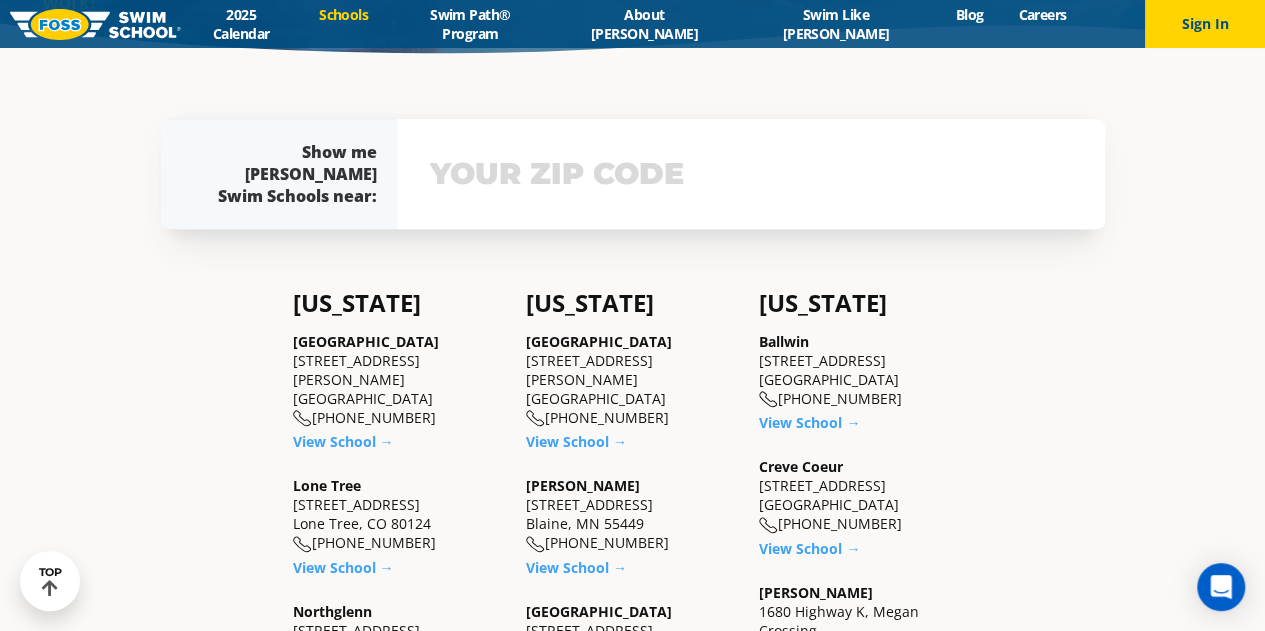 scroll, scrollTop: 392, scrollLeft: 0, axis: vertical 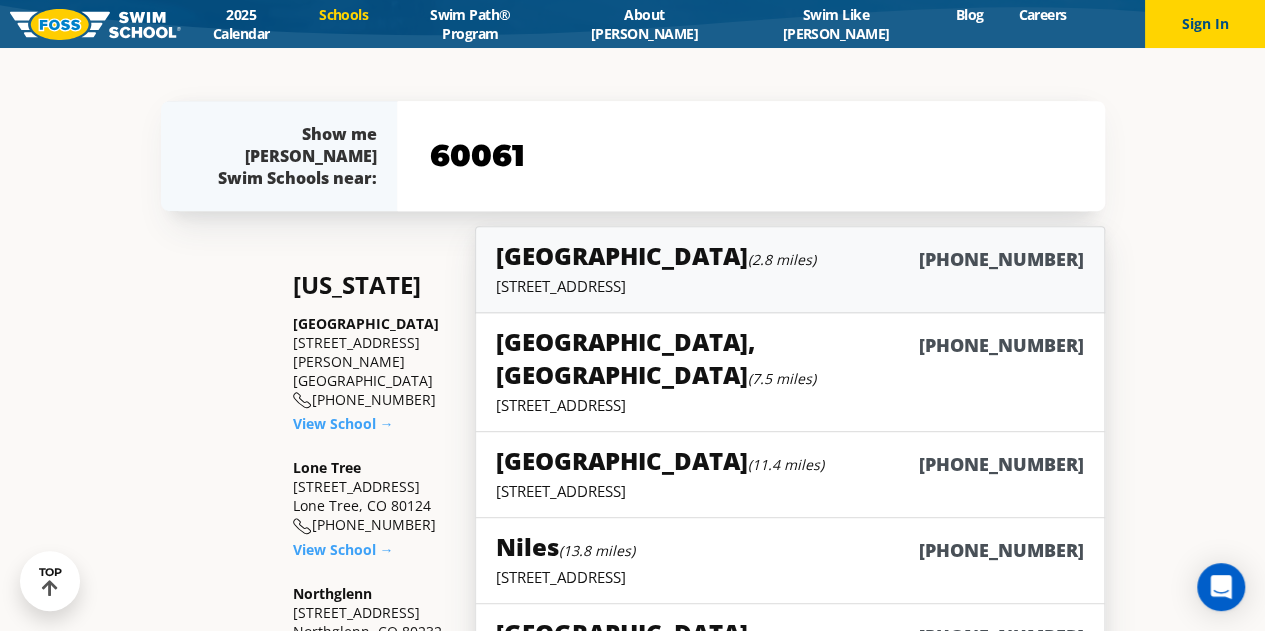 type on "60061" 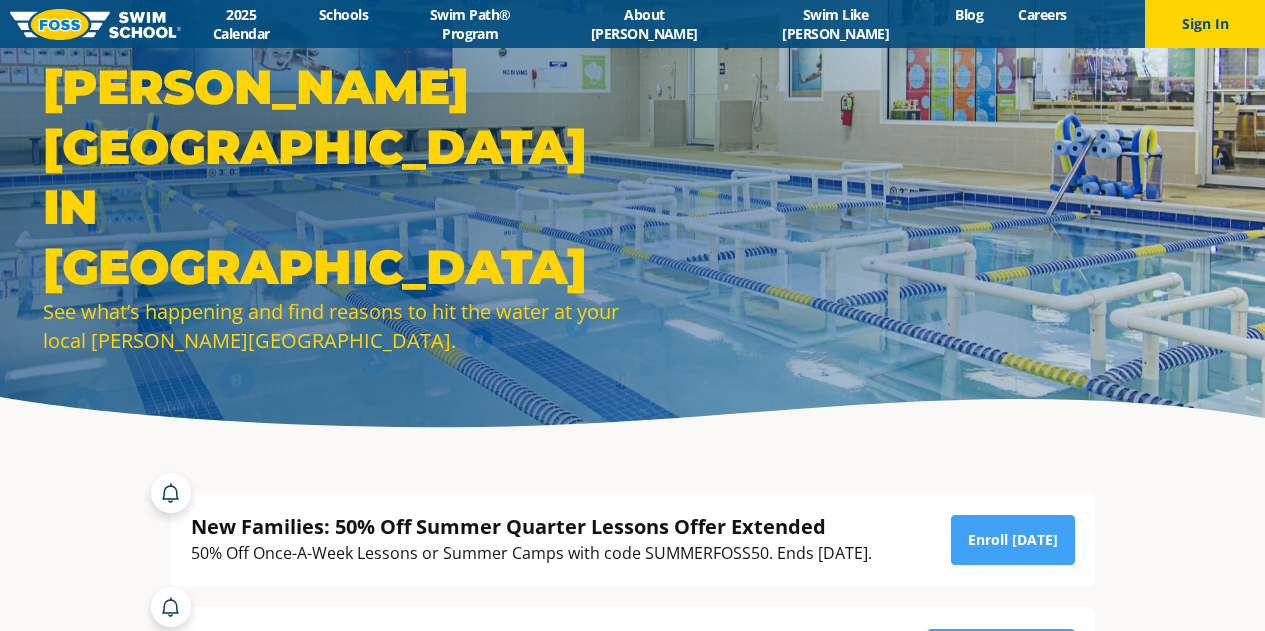 scroll, scrollTop: 298, scrollLeft: 0, axis: vertical 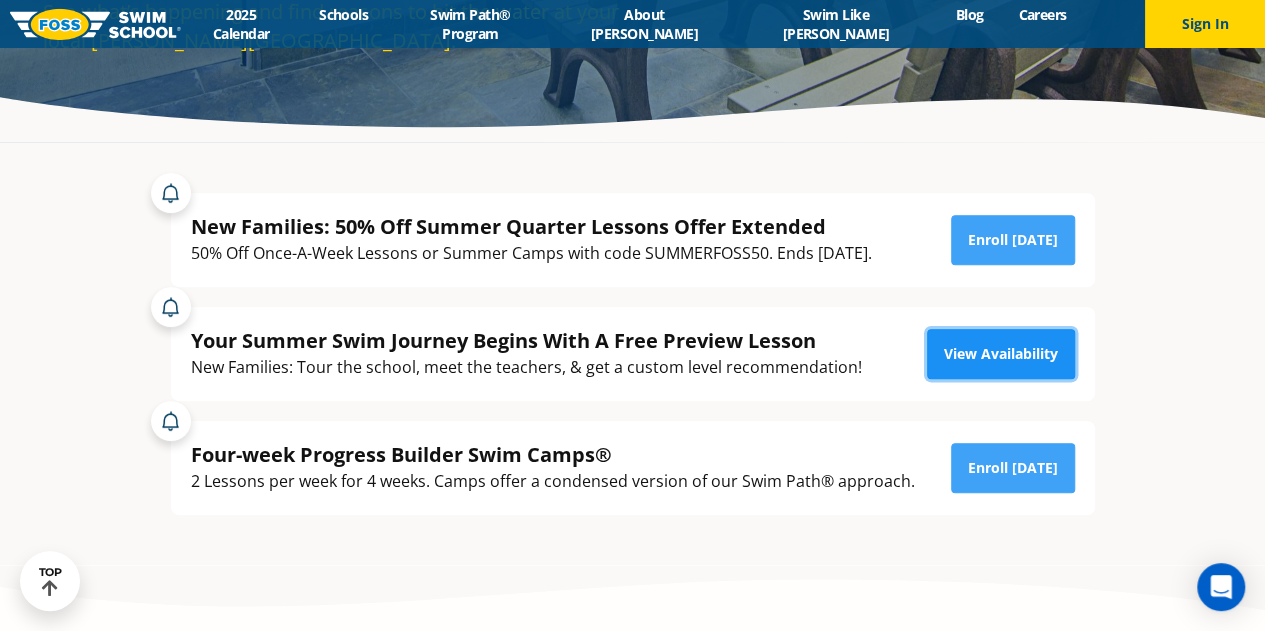 click on "View Availability" at bounding box center [1001, 354] 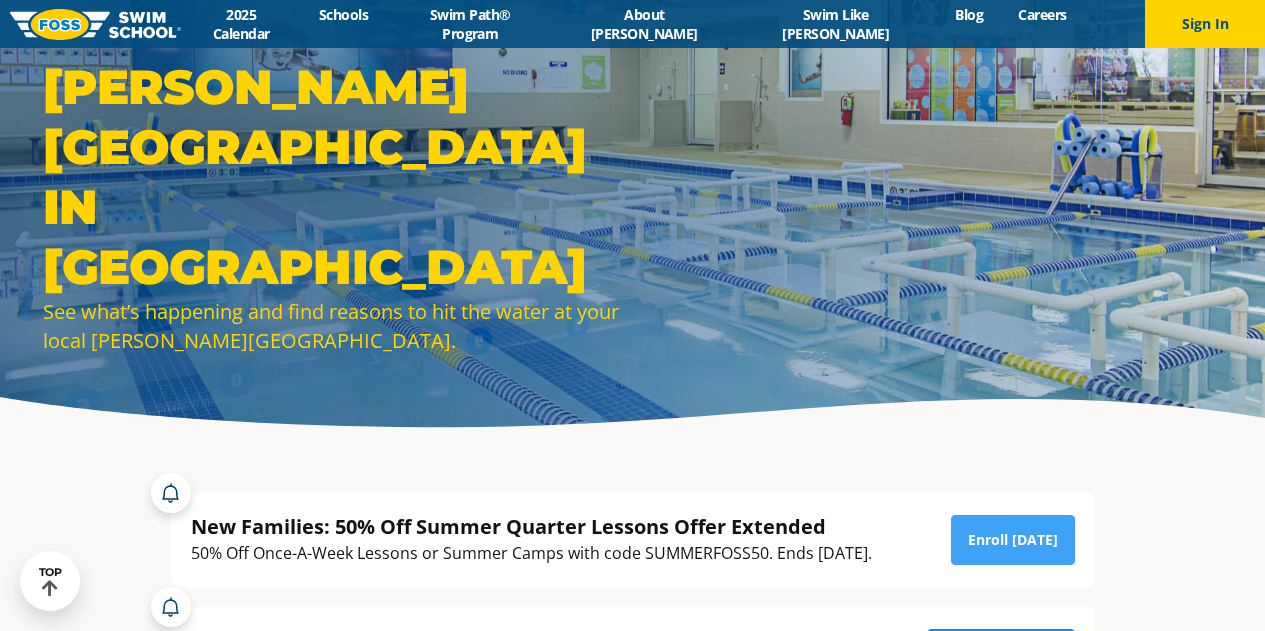 scroll, scrollTop: 300, scrollLeft: 0, axis: vertical 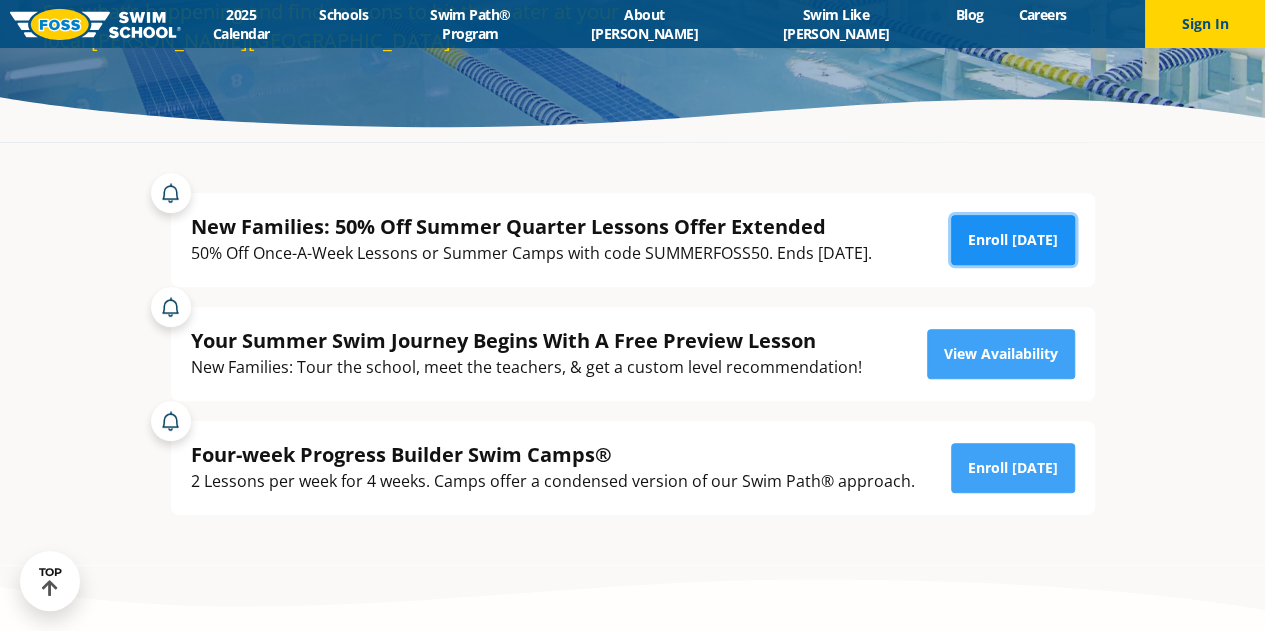 click on "Enroll [DATE]" at bounding box center [1013, 240] 